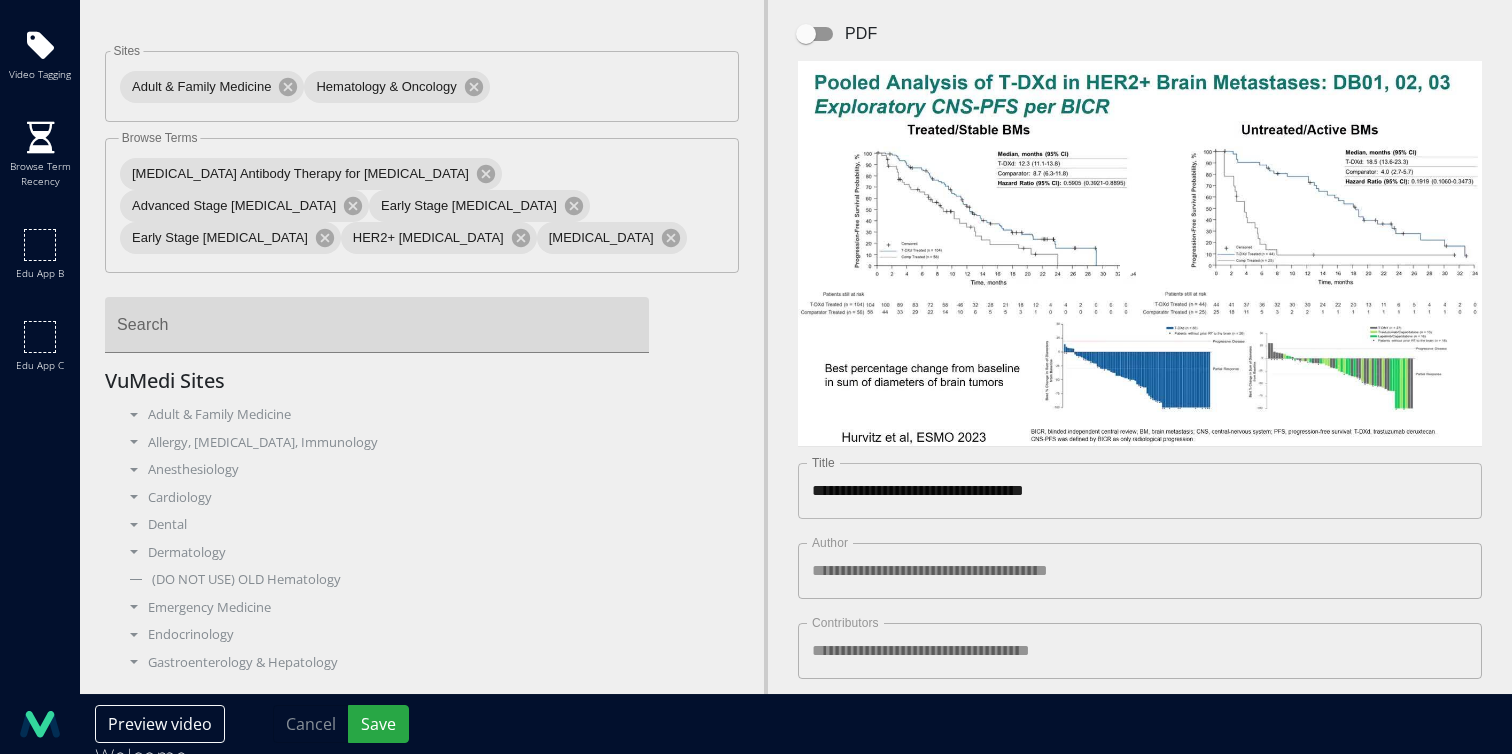 scroll, scrollTop: 0, scrollLeft: 0, axis: both 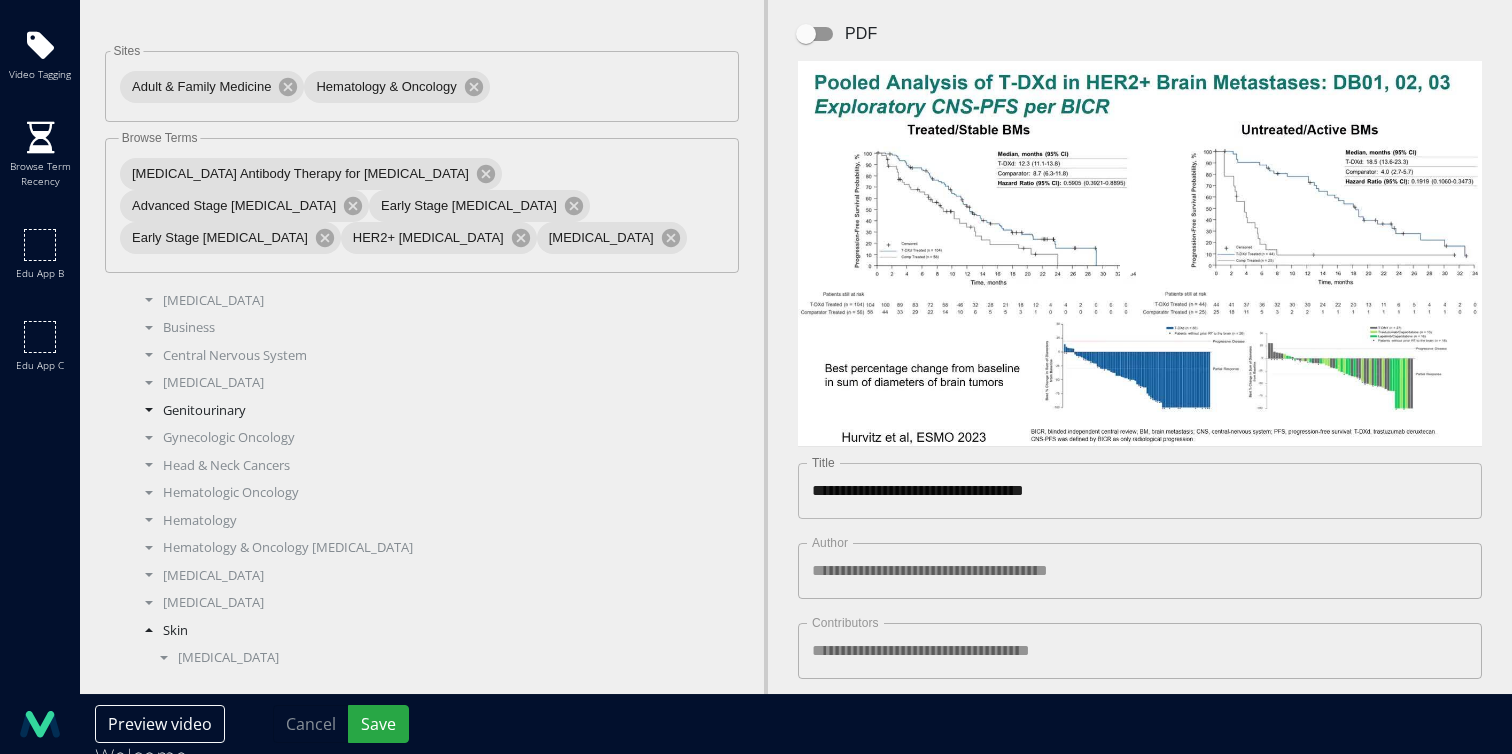click on "Genitourinary" at bounding box center (429, 411) 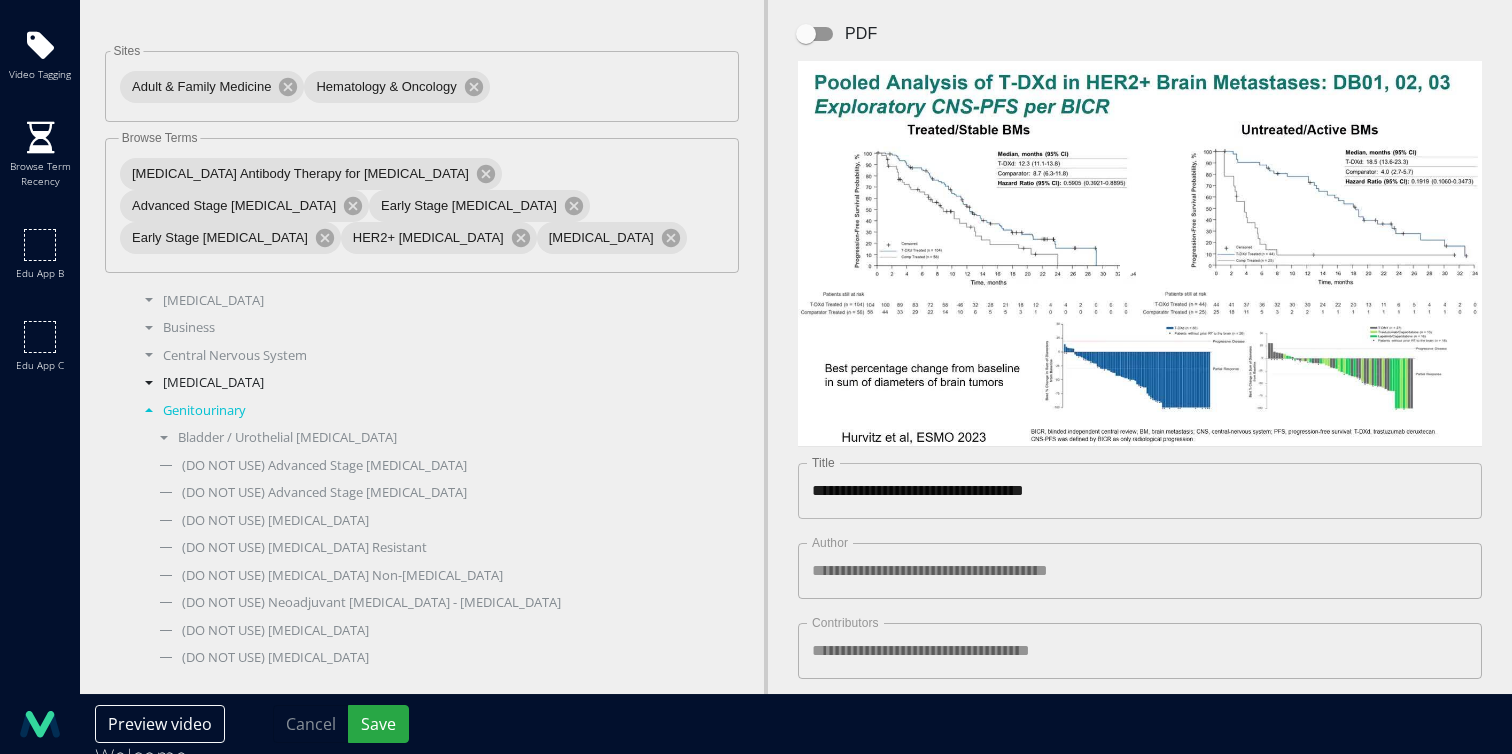 click on "Gastrointestinal" at bounding box center [429, 383] 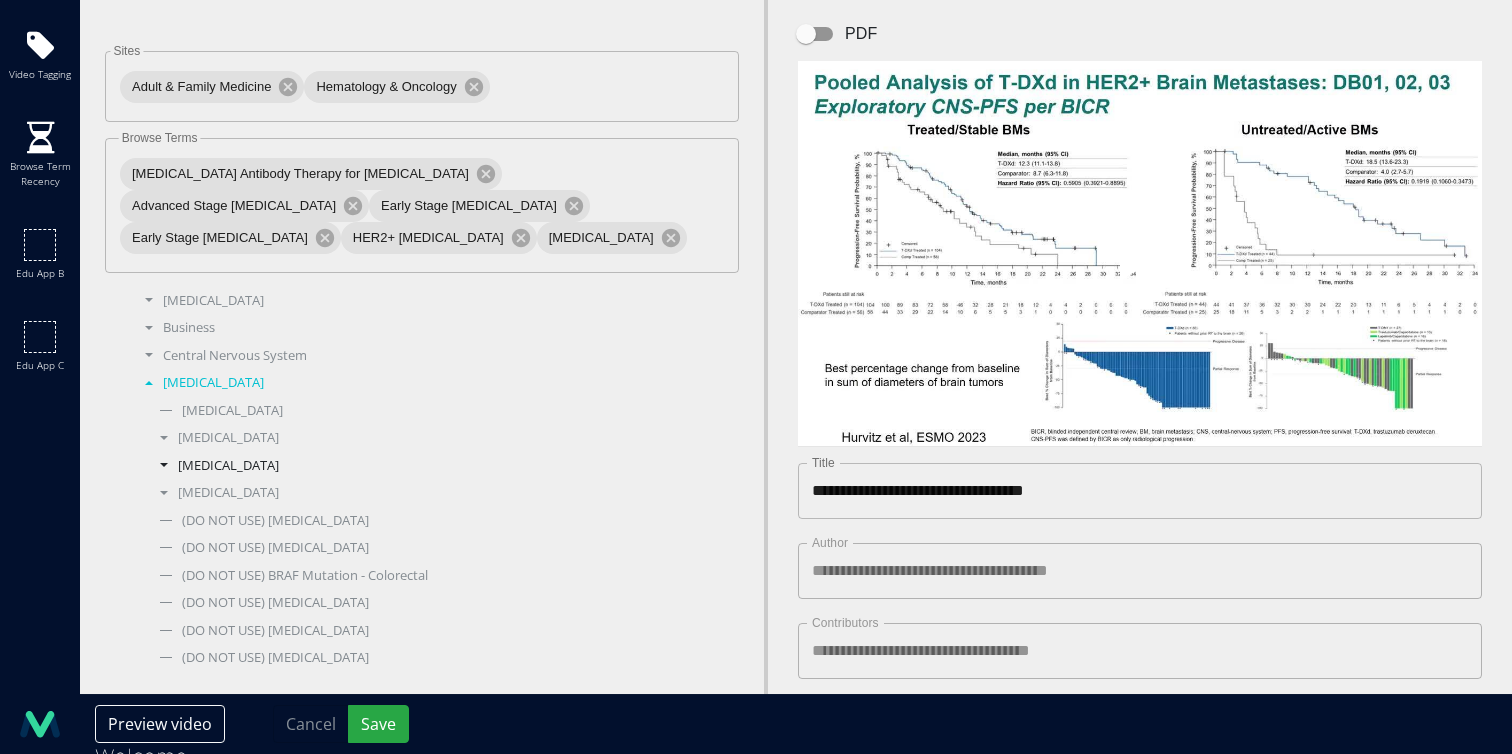 click on "Colon Cancer" at bounding box center (437, 466) 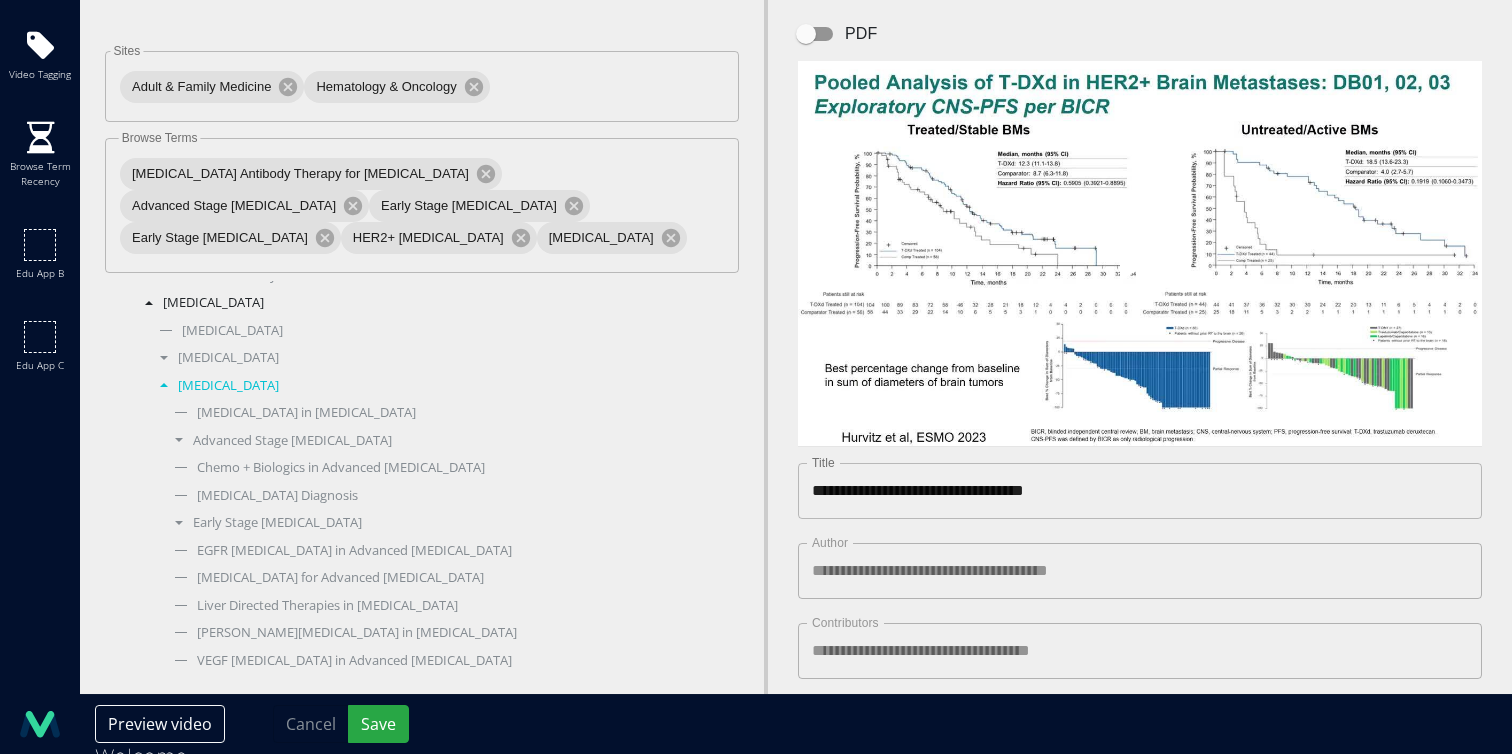 scroll, scrollTop: 551, scrollLeft: 0, axis: vertical 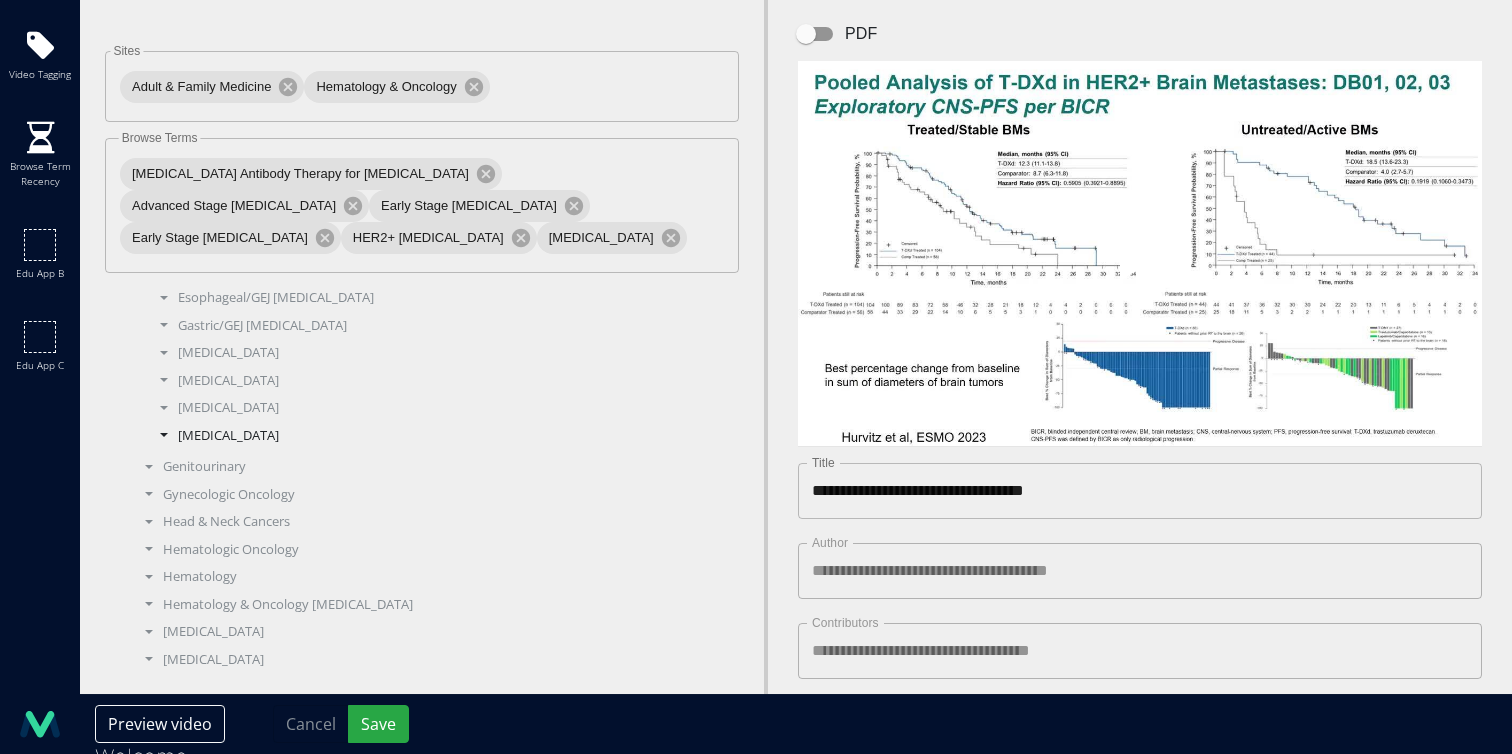 click on "Rectal Cancer" at bounding box center [437, 436] 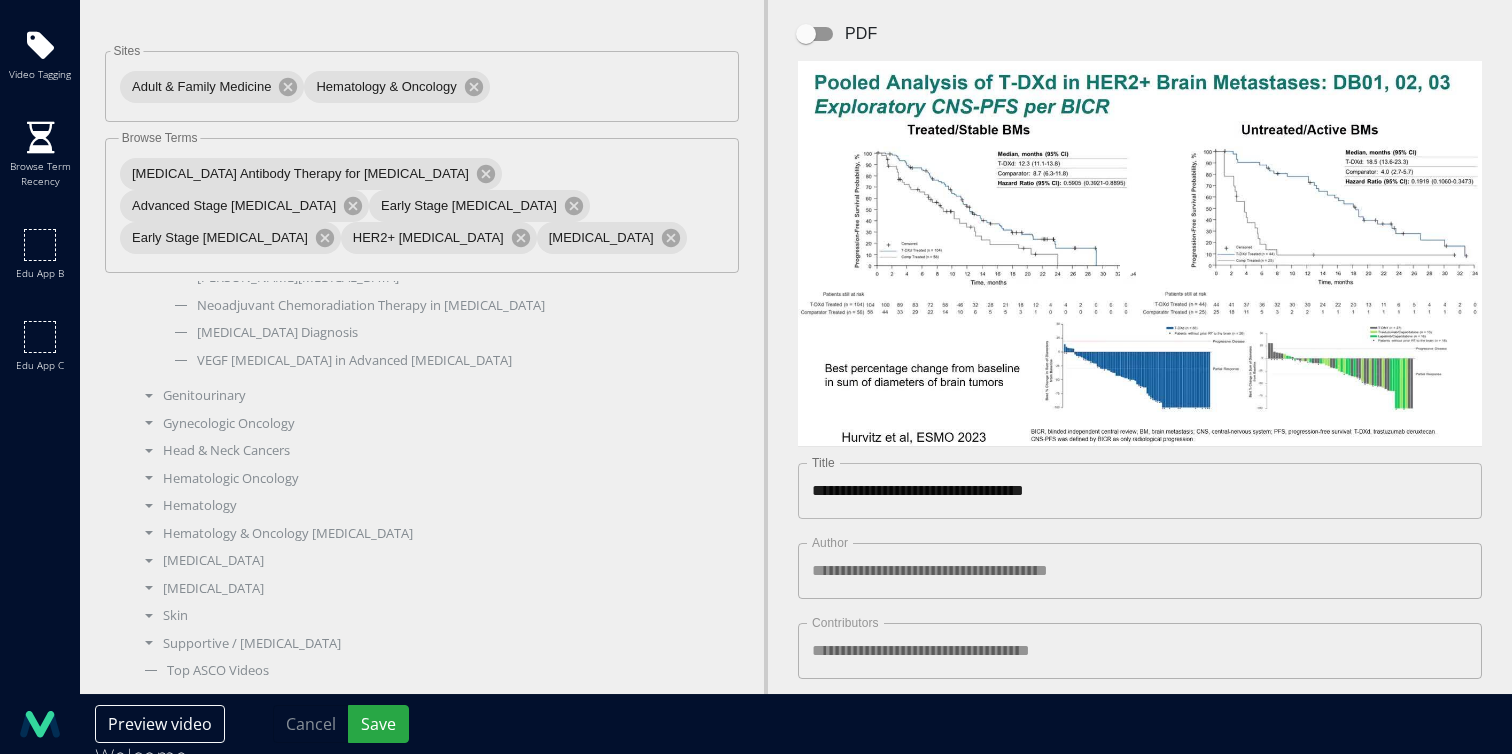 scroll, scrollTop: 1624, scrollLeft: 0, axis: vertical 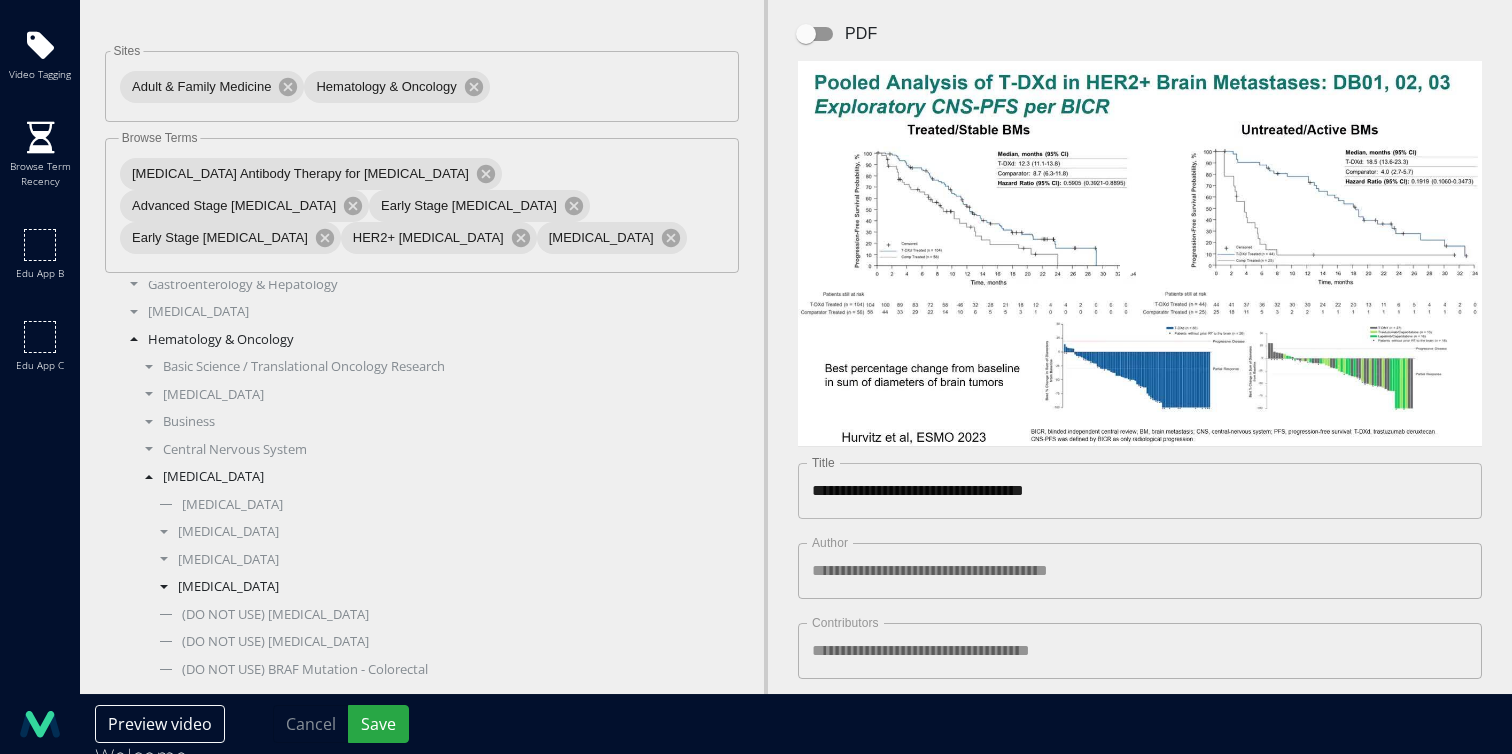 click on "[MEDICAL_DATA]" at bounding box center (437, 587) 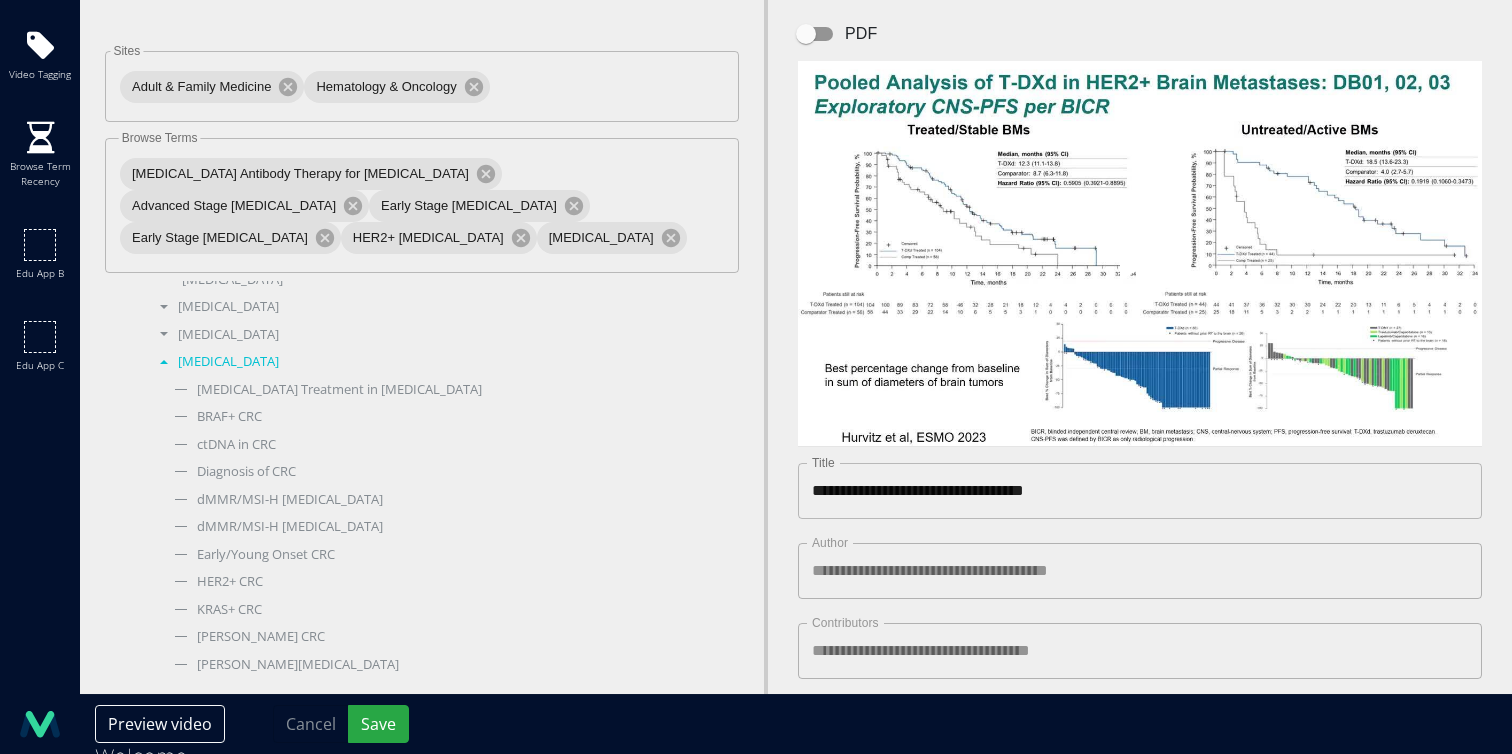 scroll, scrollTop: 598, scrollLeft: 0, axis: vertical 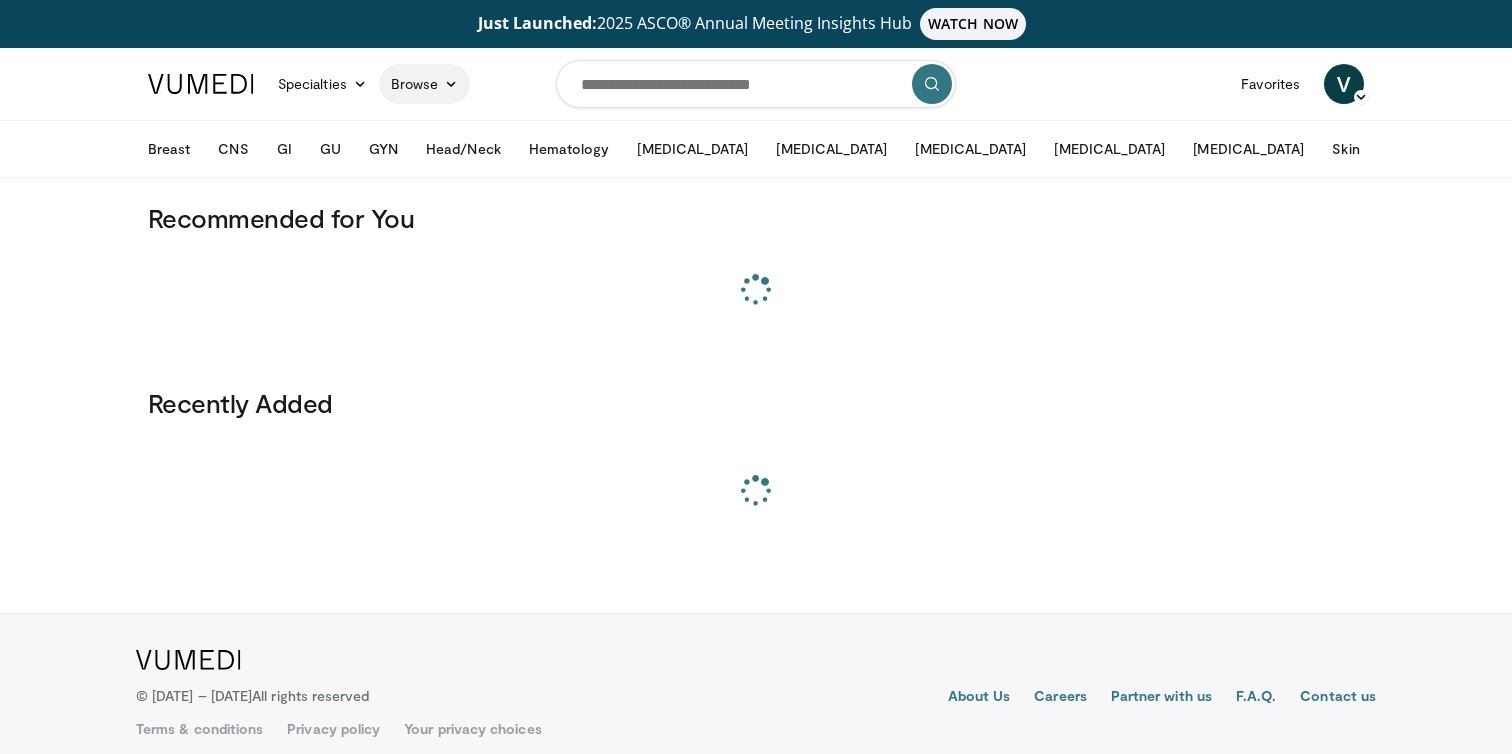 click on "Browse" at bounding box center (425, 84) 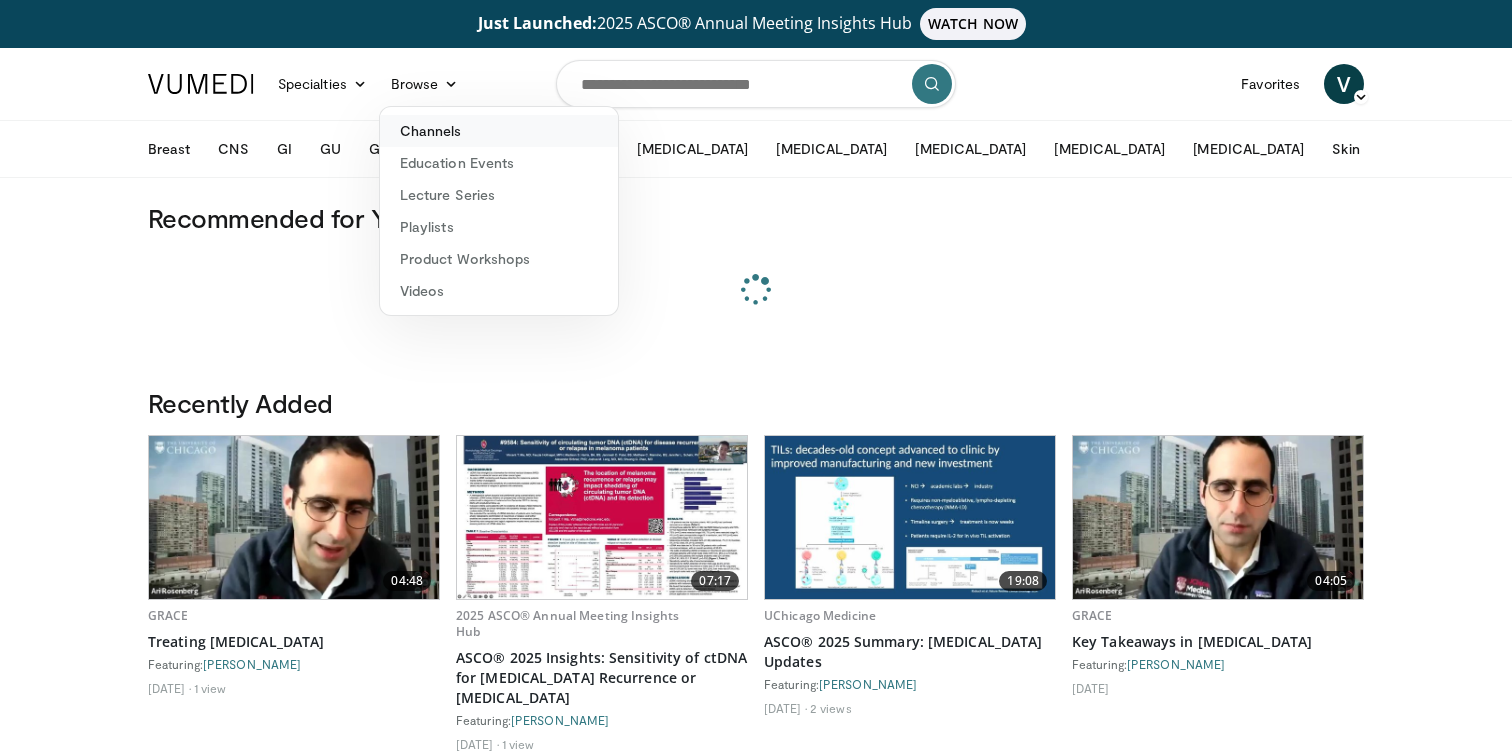 click on "Channels" at bounding box center (499, 131) 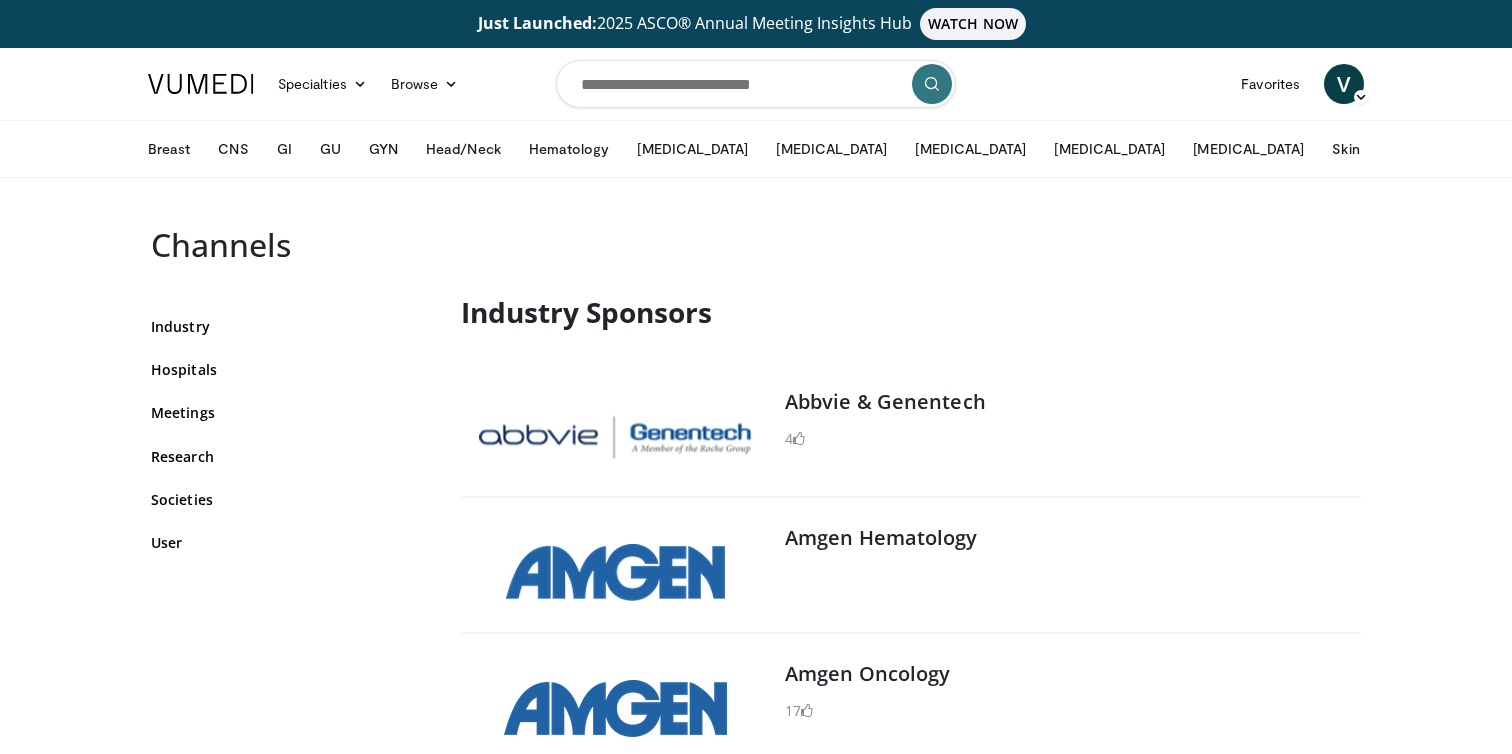 scroll, scrollTop: 0, scrollLeft: 0, axis: both 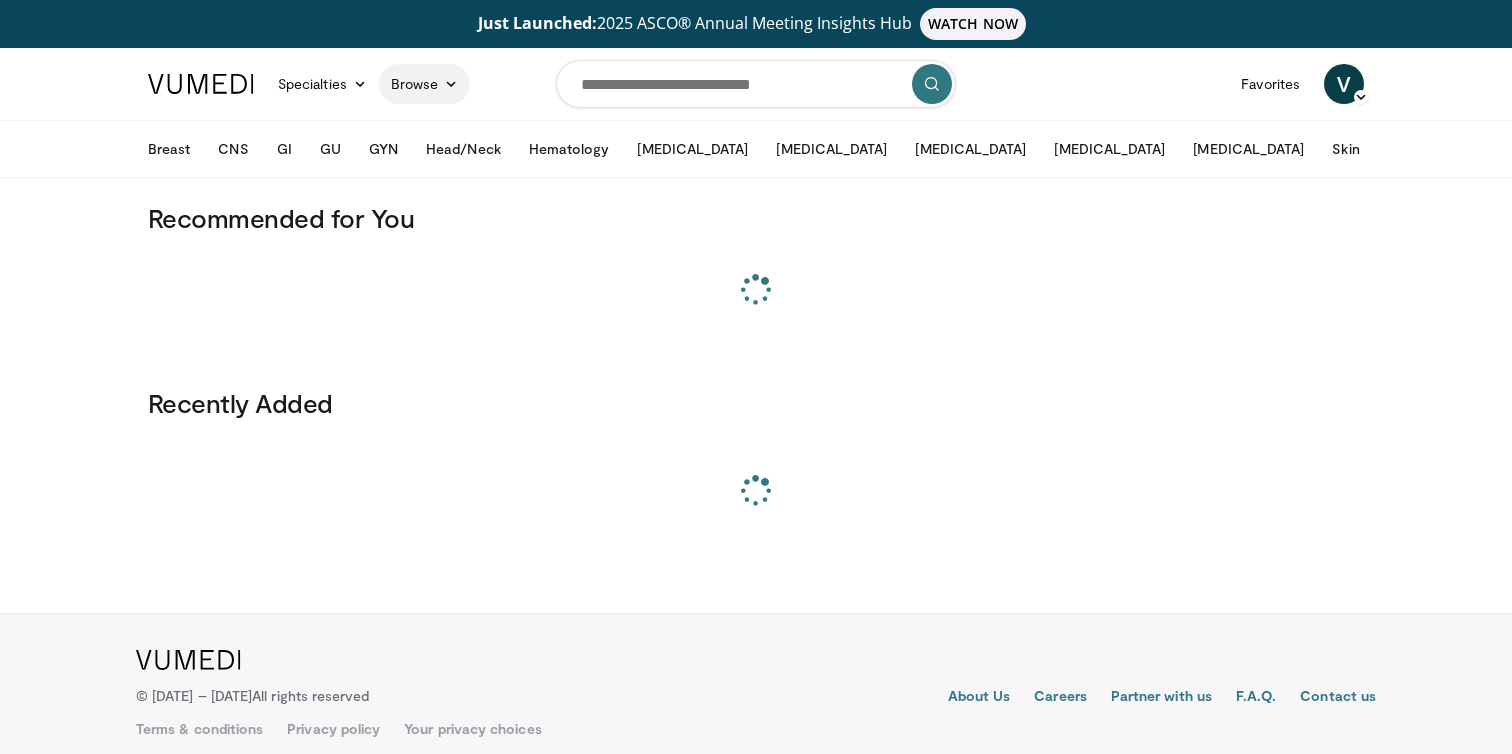 click at bounding box center [451, 84] 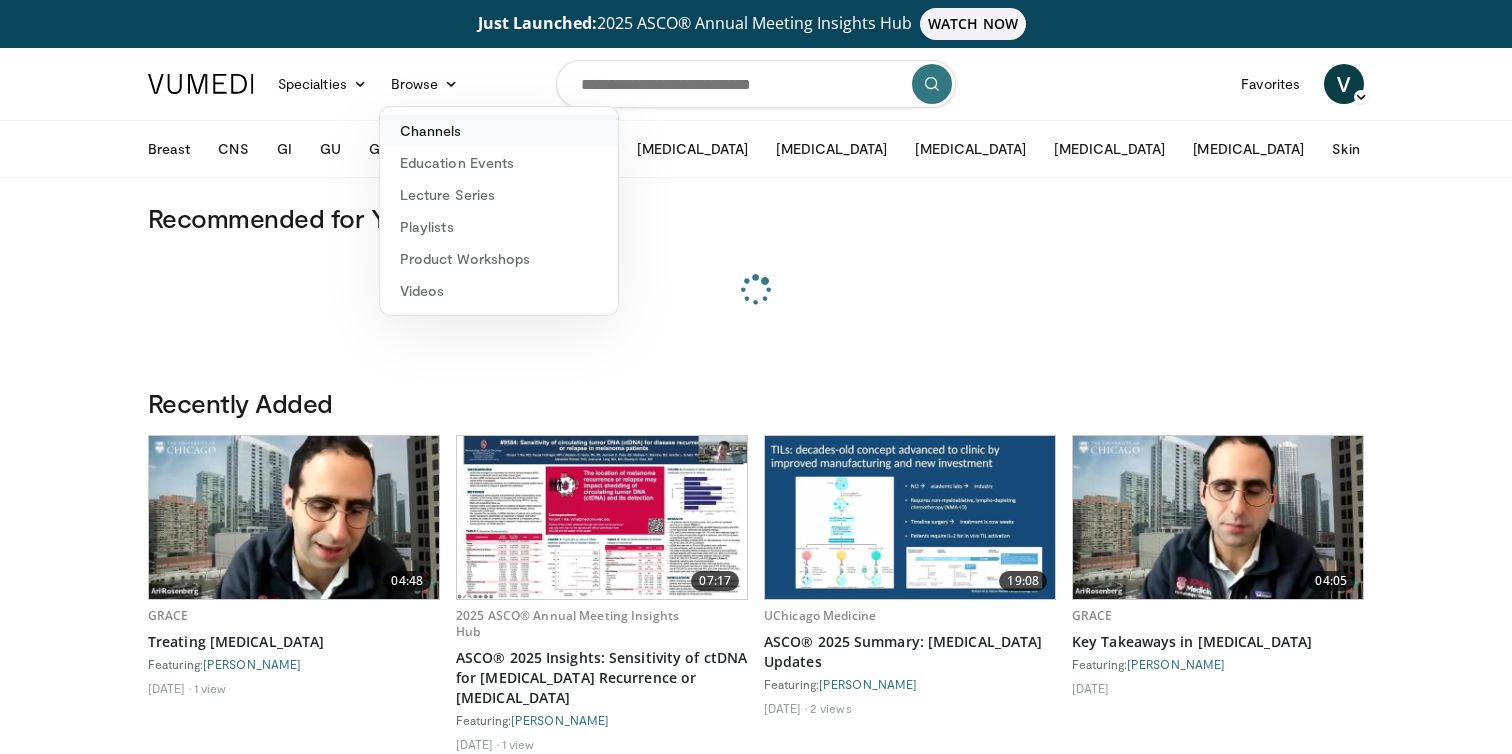 click on "Channels" at bounding box center [499, 131] 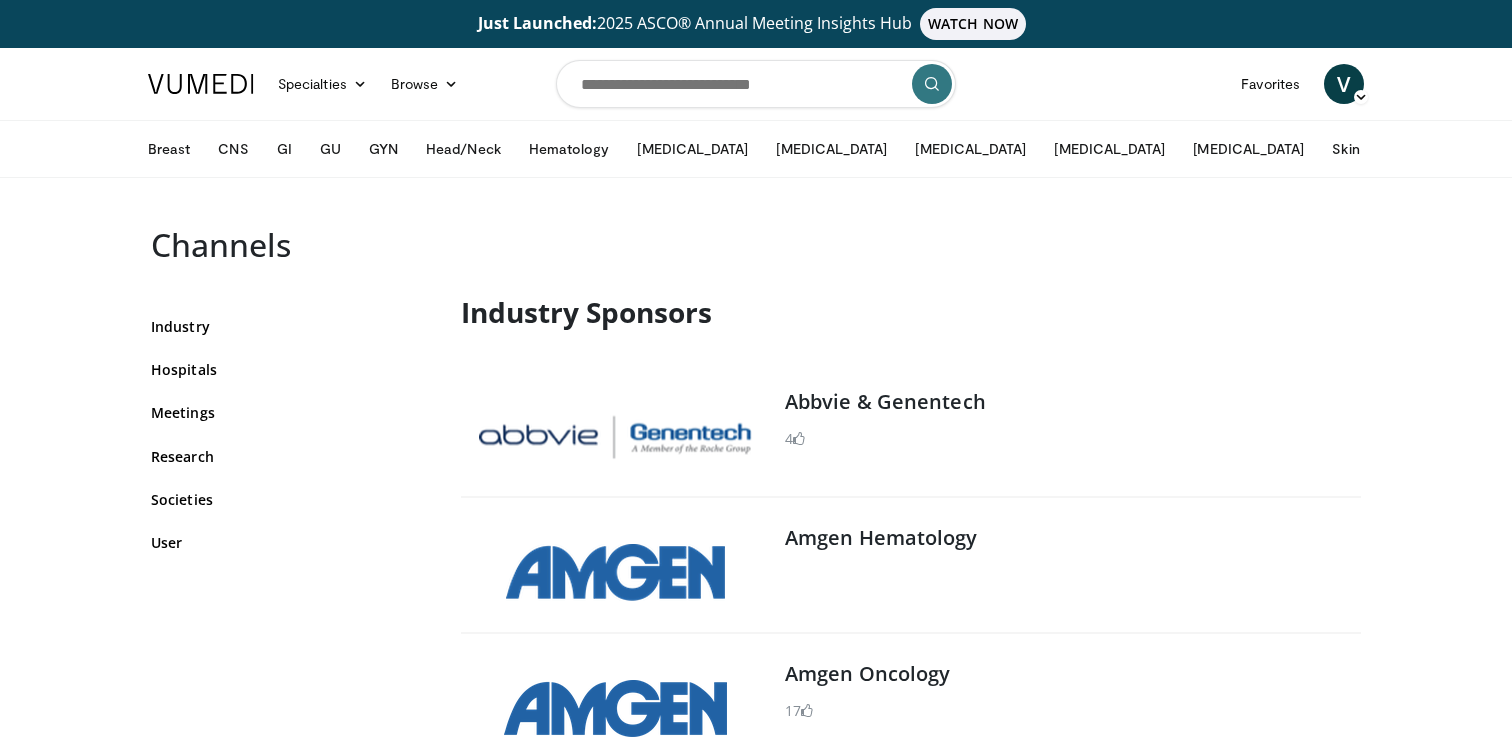 scroll, scrollTop: 35505, scrollLeft: 0, axis: vertical 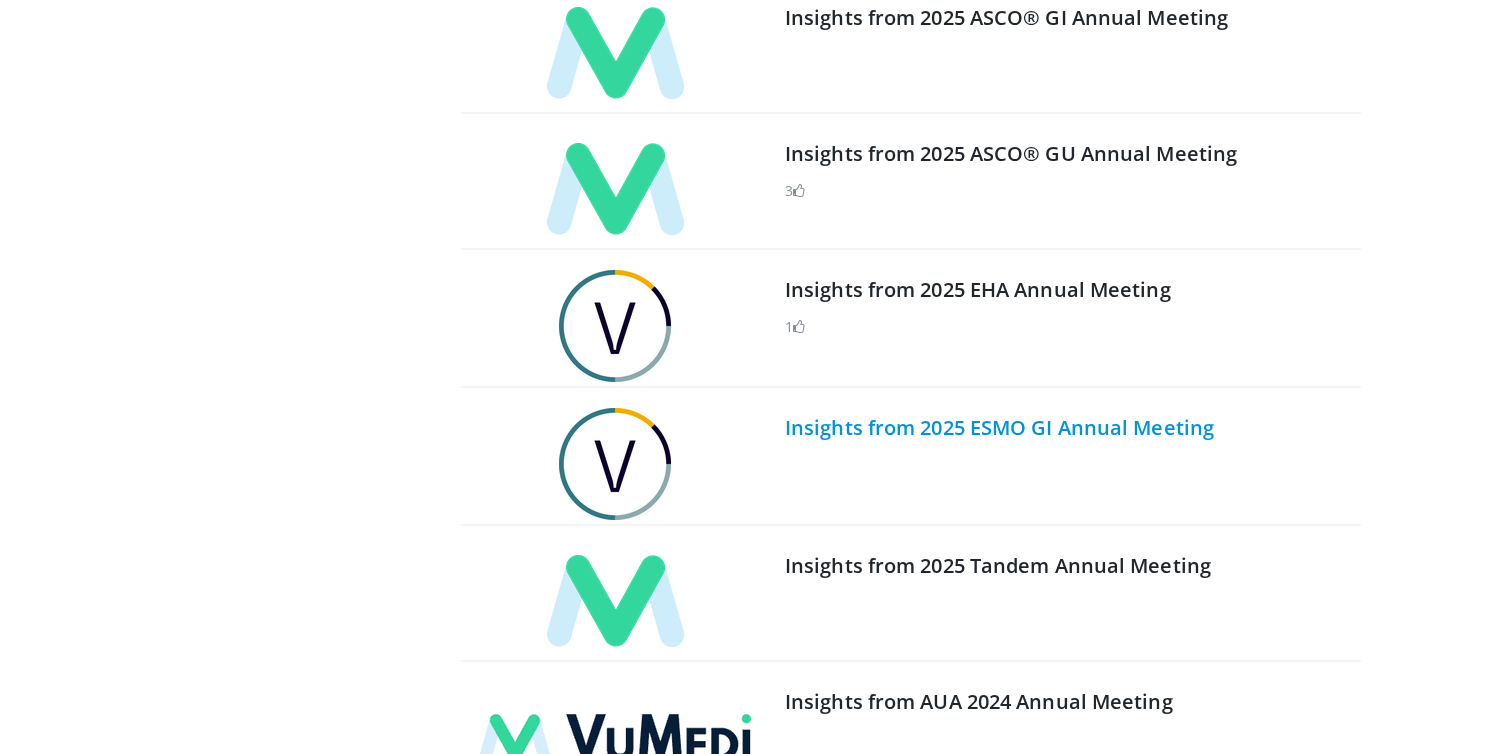click on "Insights from 2025 ESMO GI Annual Meeting" at bounding box center [999, 427] 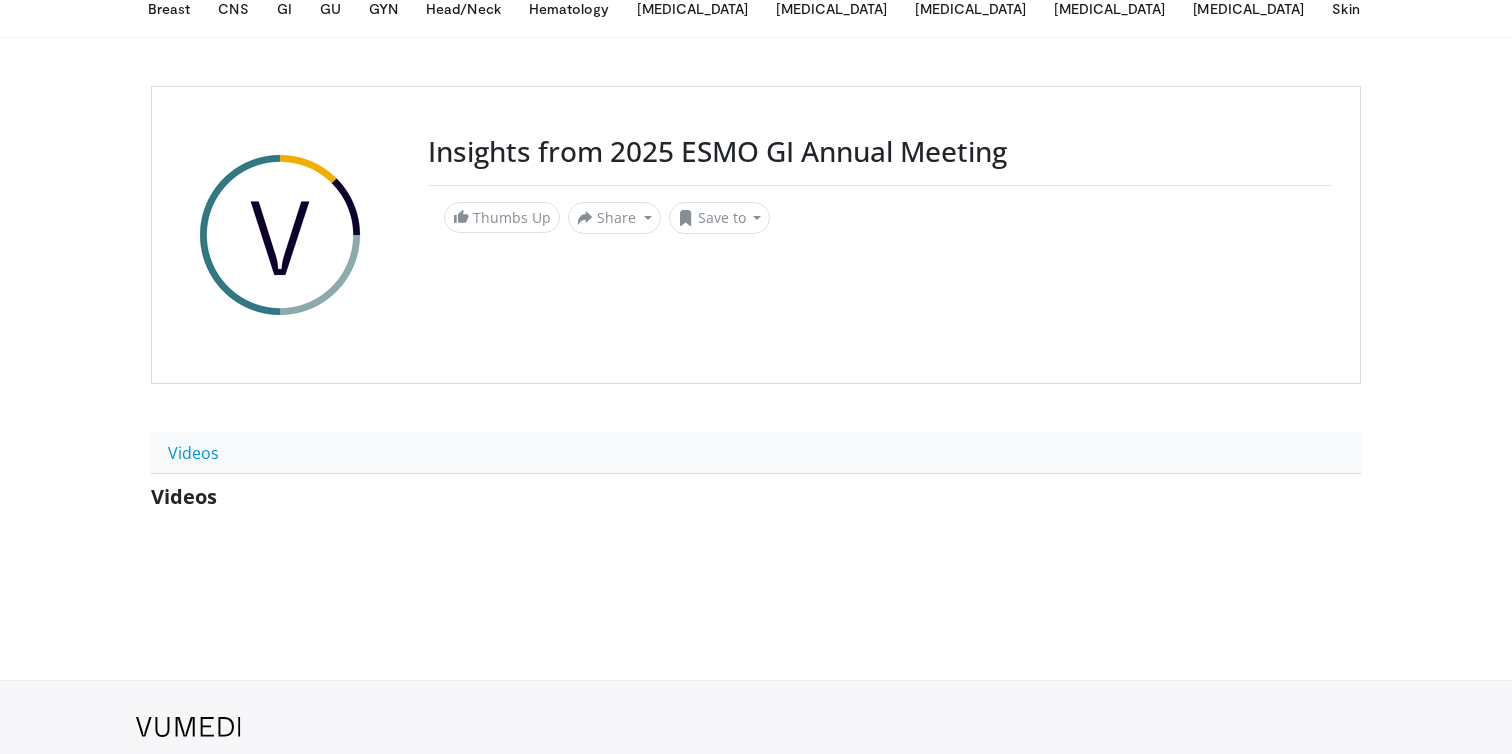 scroll, scrollTop: 155, scrollLeft: 0, axis: vertical 